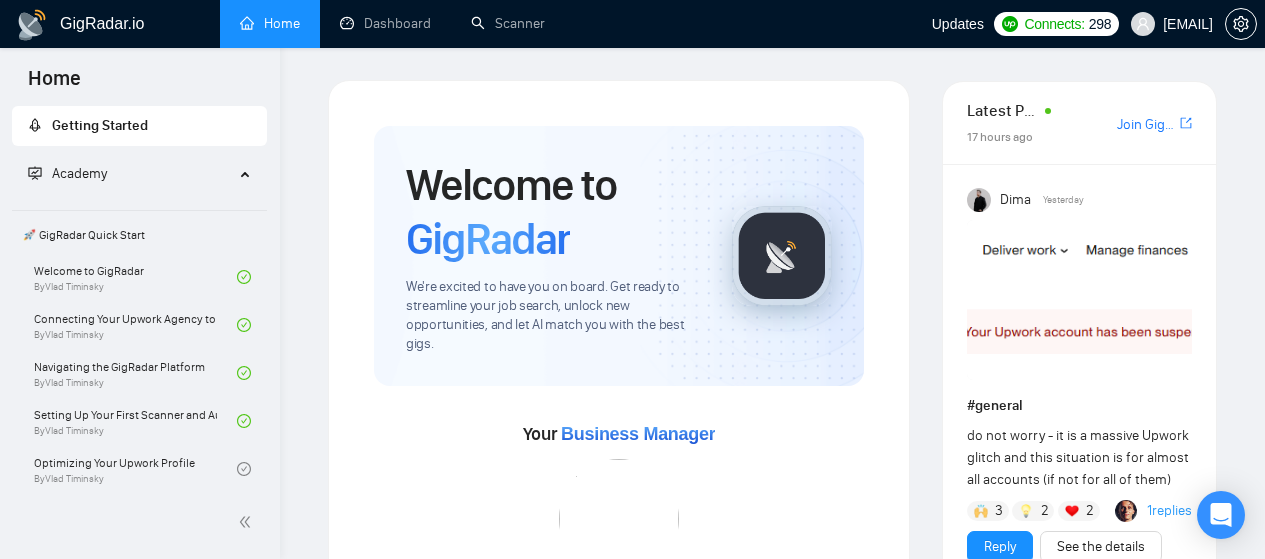 scroll, scrollTop: 0, scrollLeft: 0, axis: both 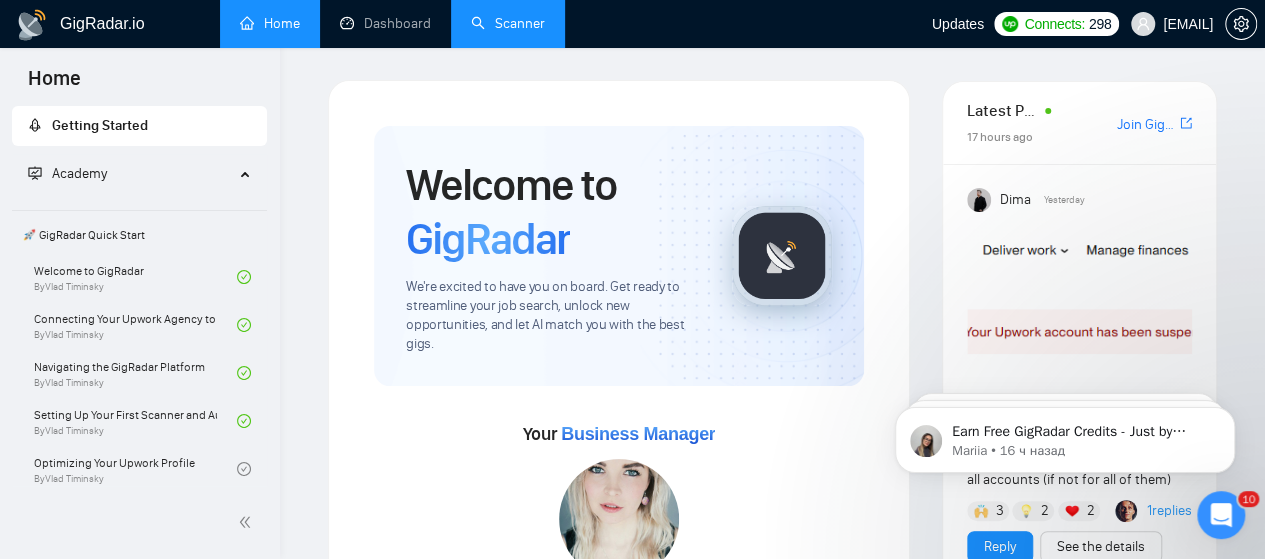 click on "Scanner" at bounding box center (508, 23) 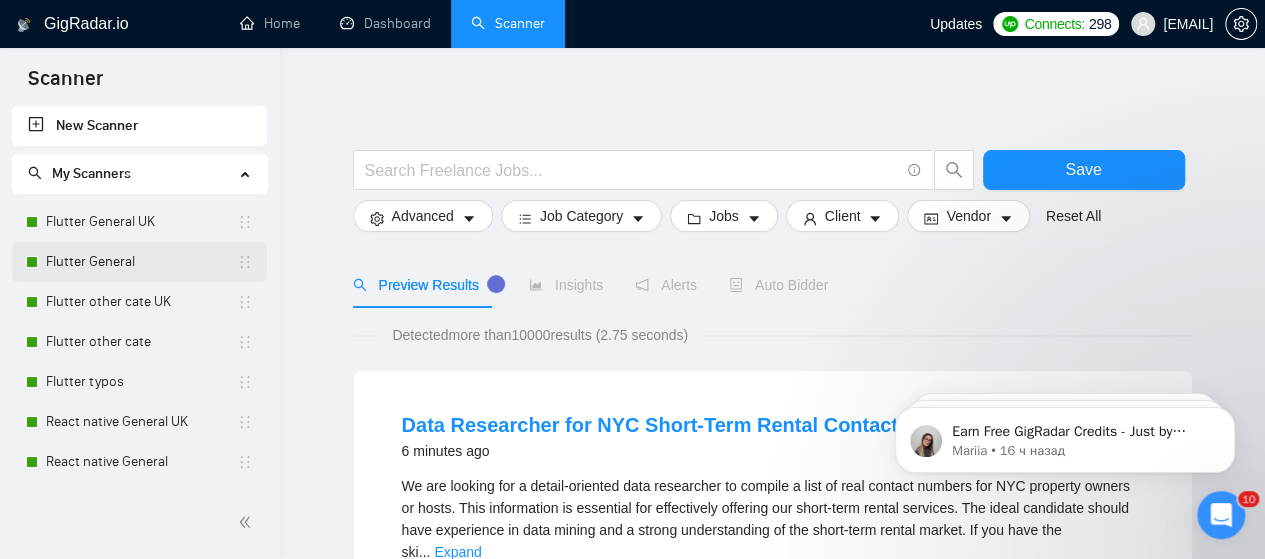 click on "Flutter General" at bounding box center [141, 262] 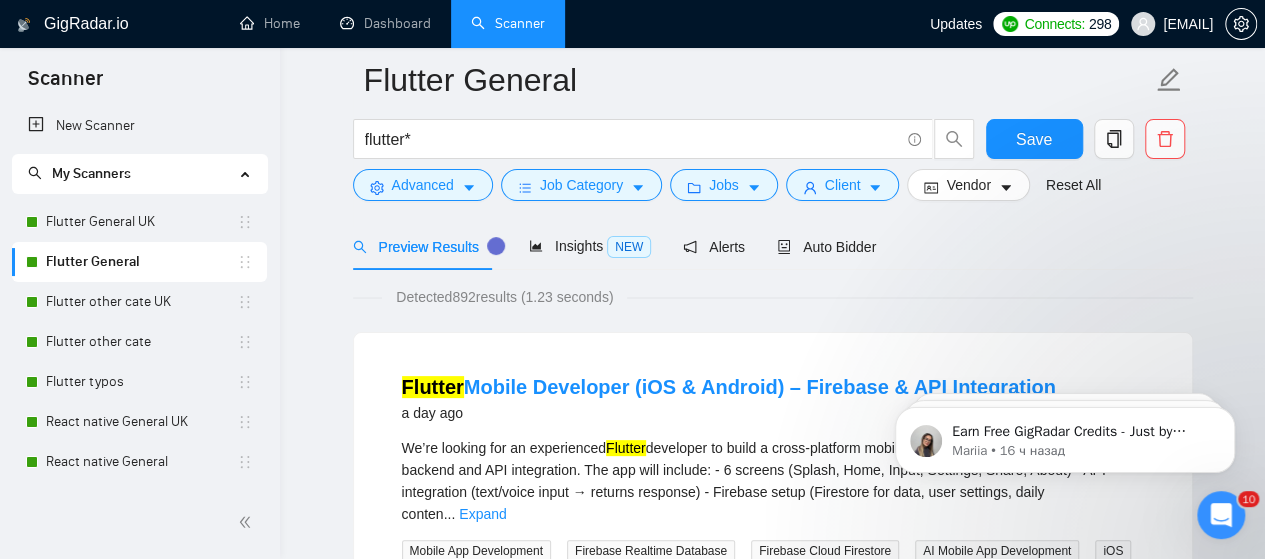 scroll, scrollTop: 100, scrollLeft: 0, axis: vertical 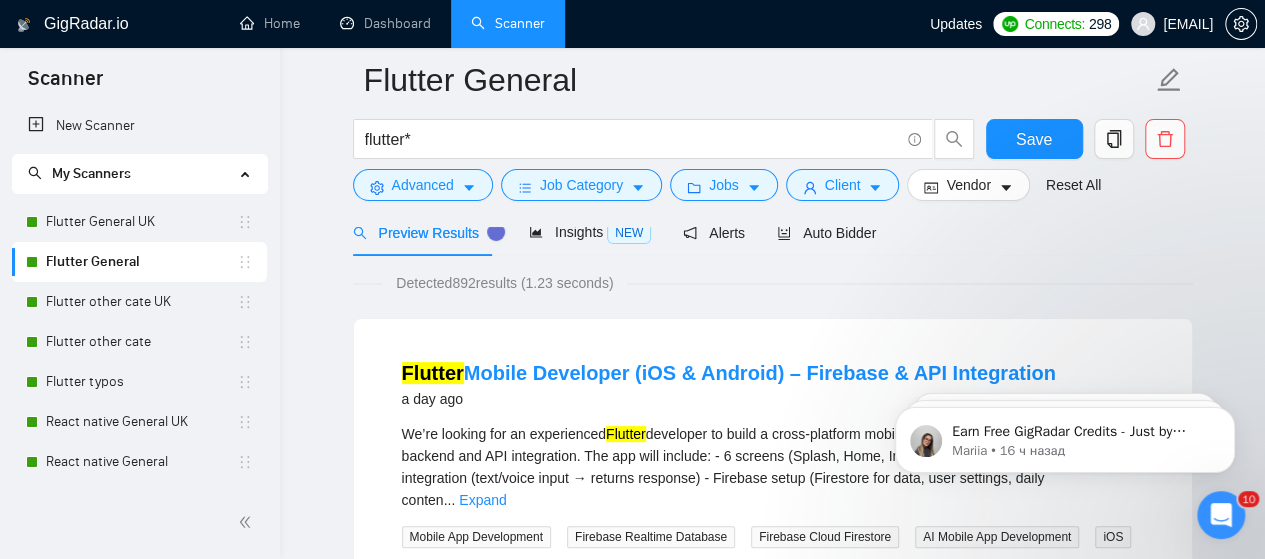 click at bounding box center (773, 219) 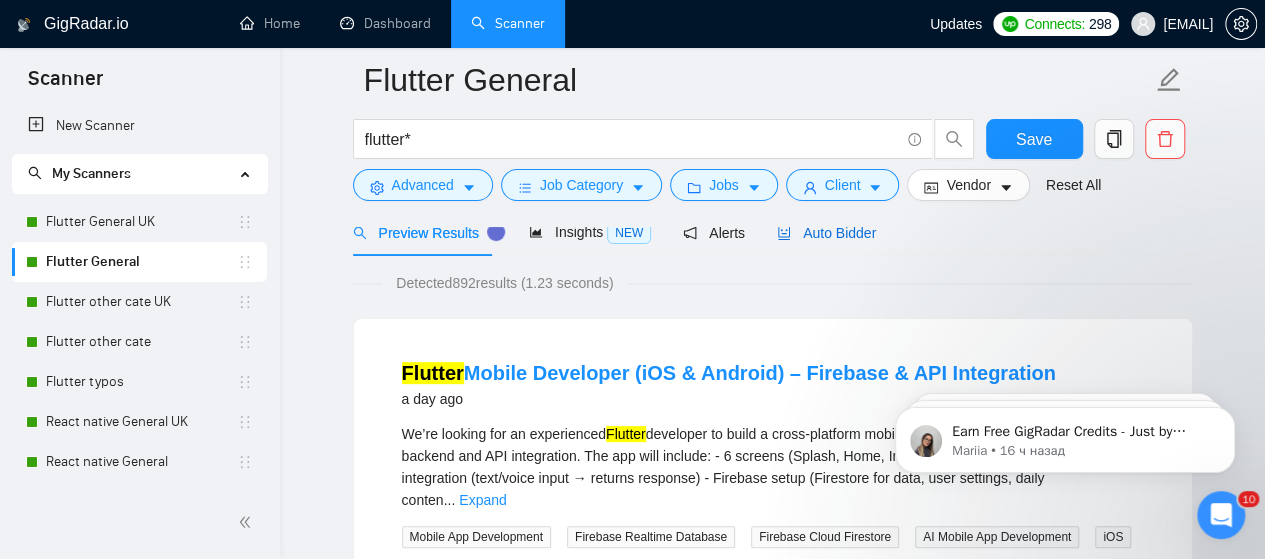 click on "Auto Bidder" at bounding box center [826, 233] 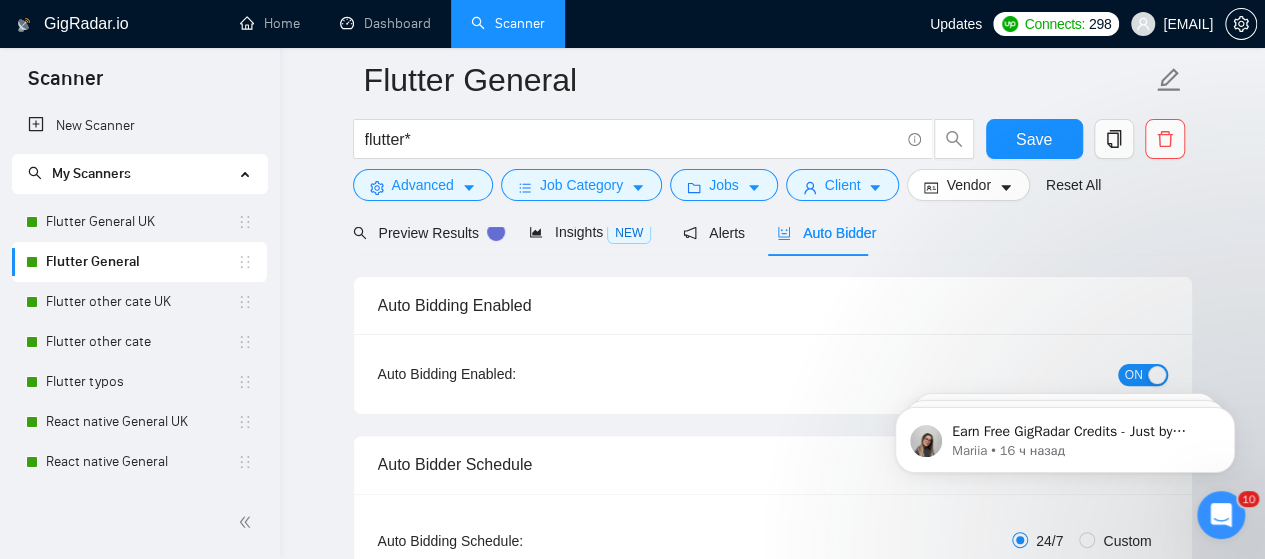 type 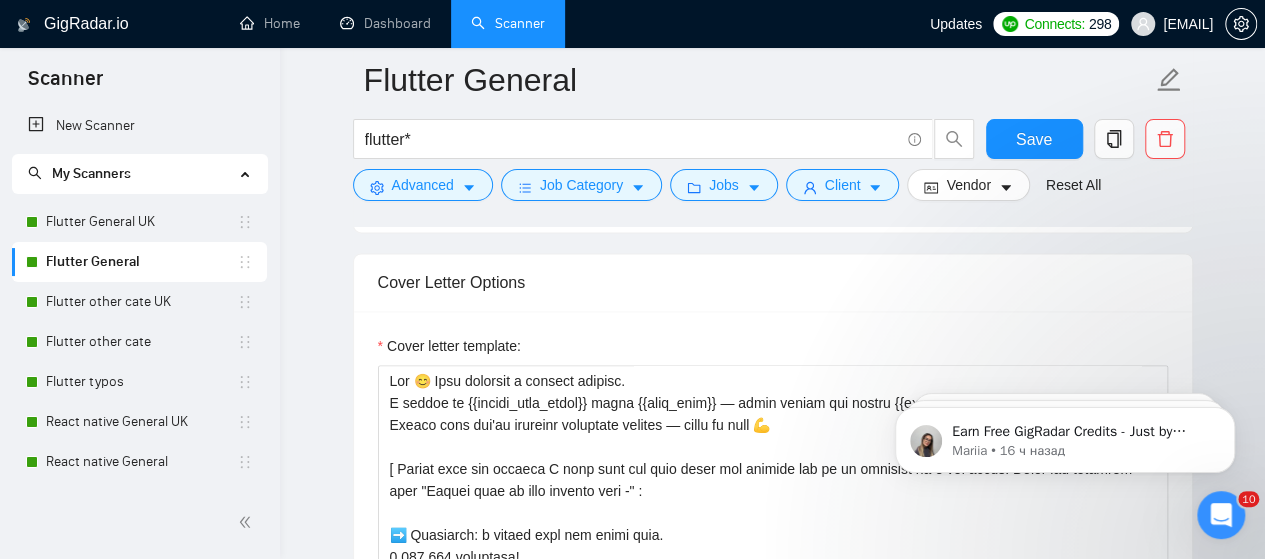 scroll, scrollTop: 1300, scrollLeft: 0, axis: vertical 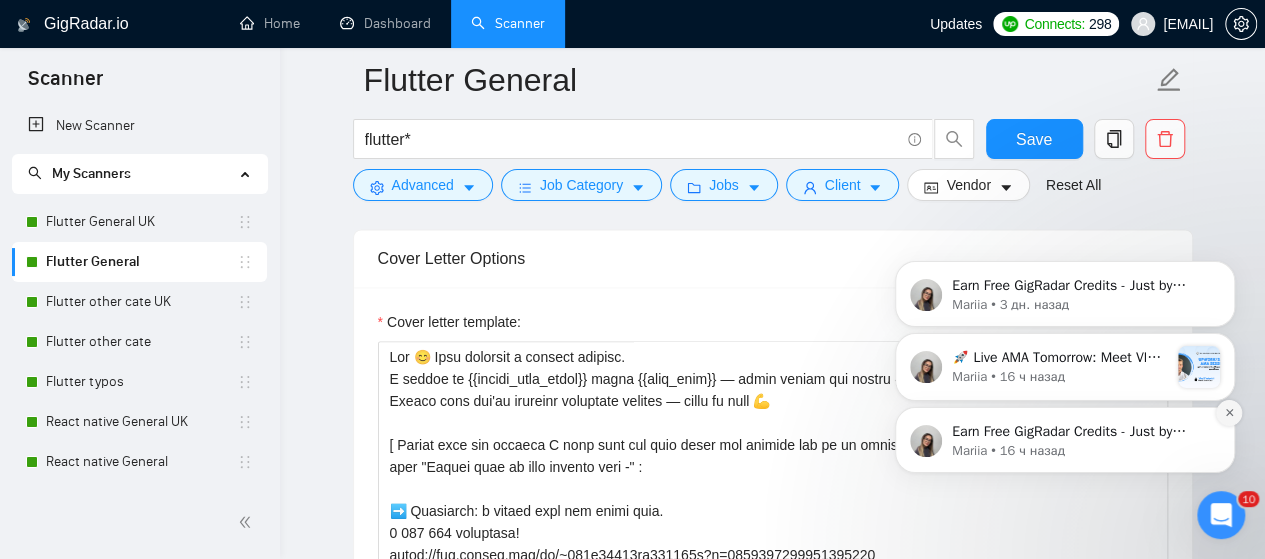 click 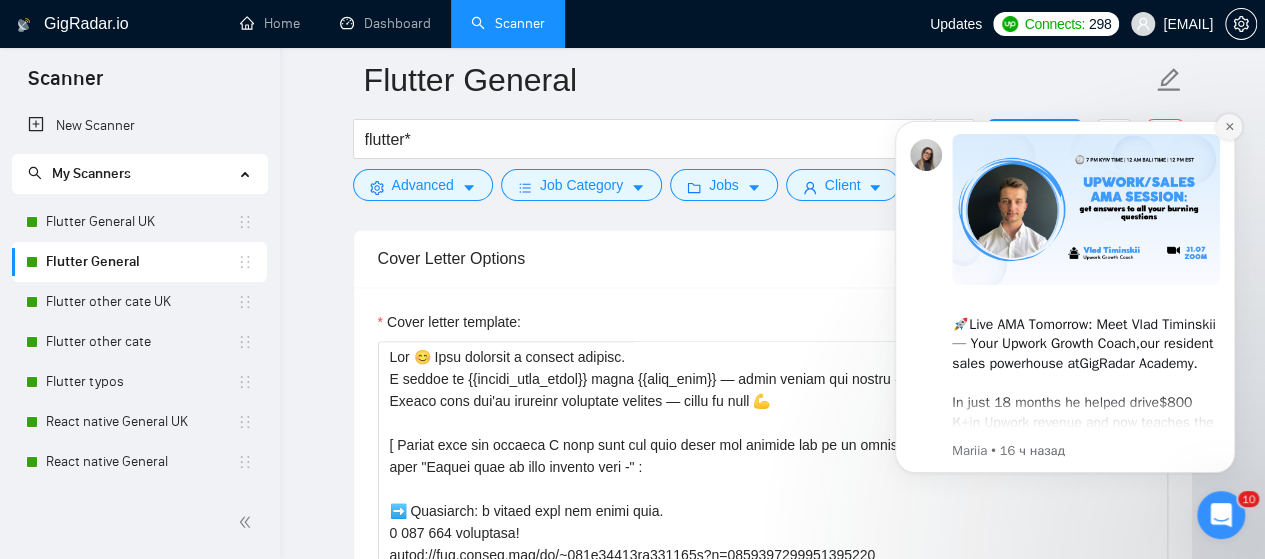 click 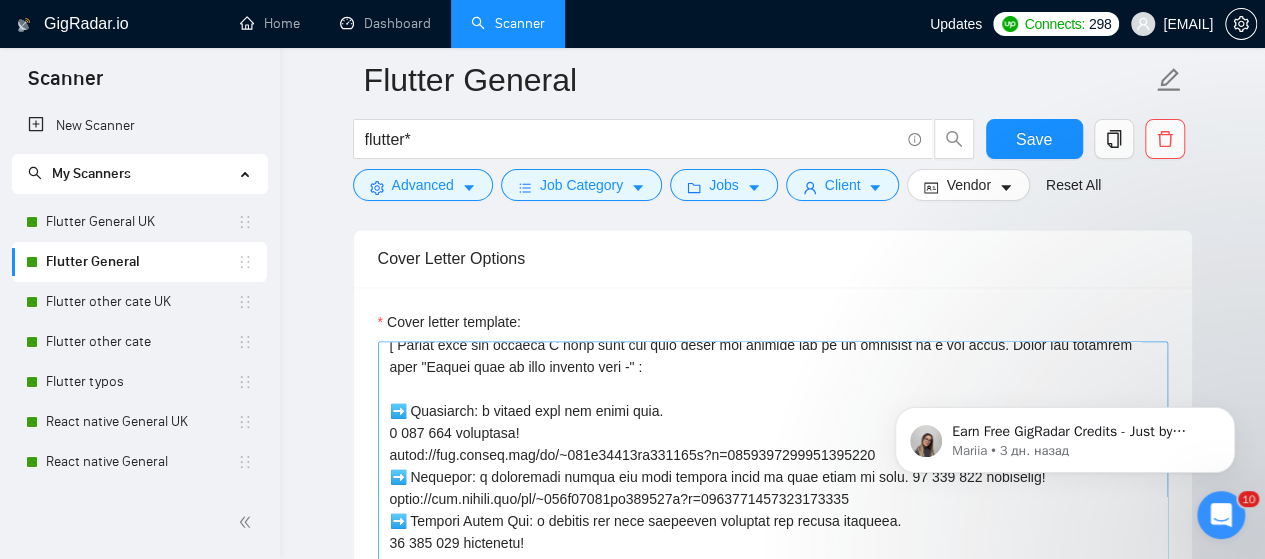 scroll, scrollTop: 0, scrollLeft: 0, axis: both 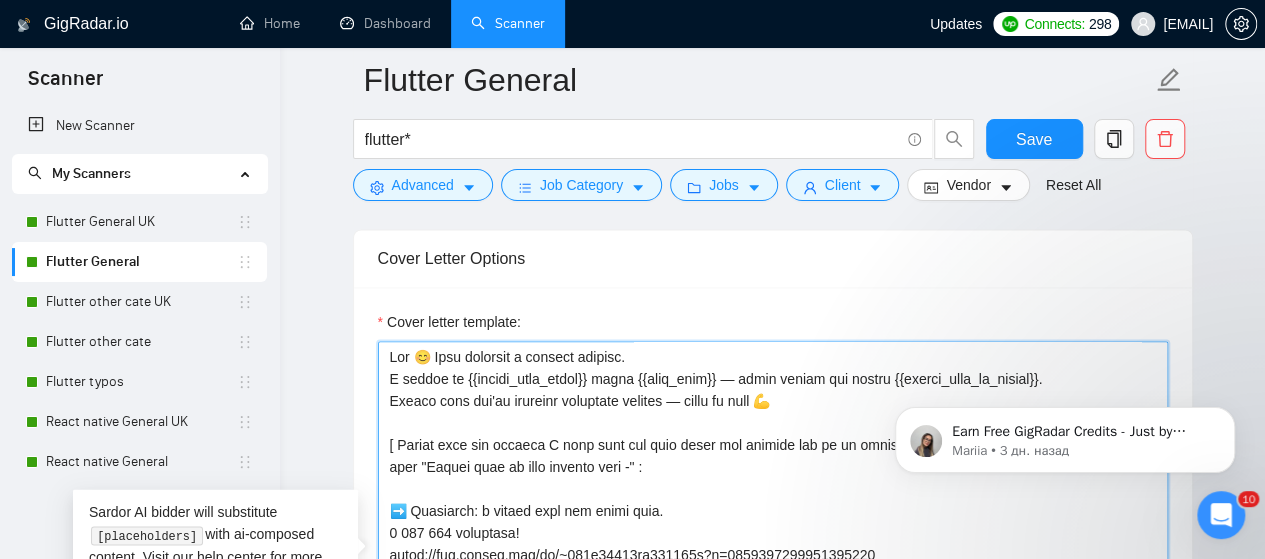 drag, startPoint x: 390, startPoint y: 349, endPoint x: 816, endPoint y: 401, distance: 429.162 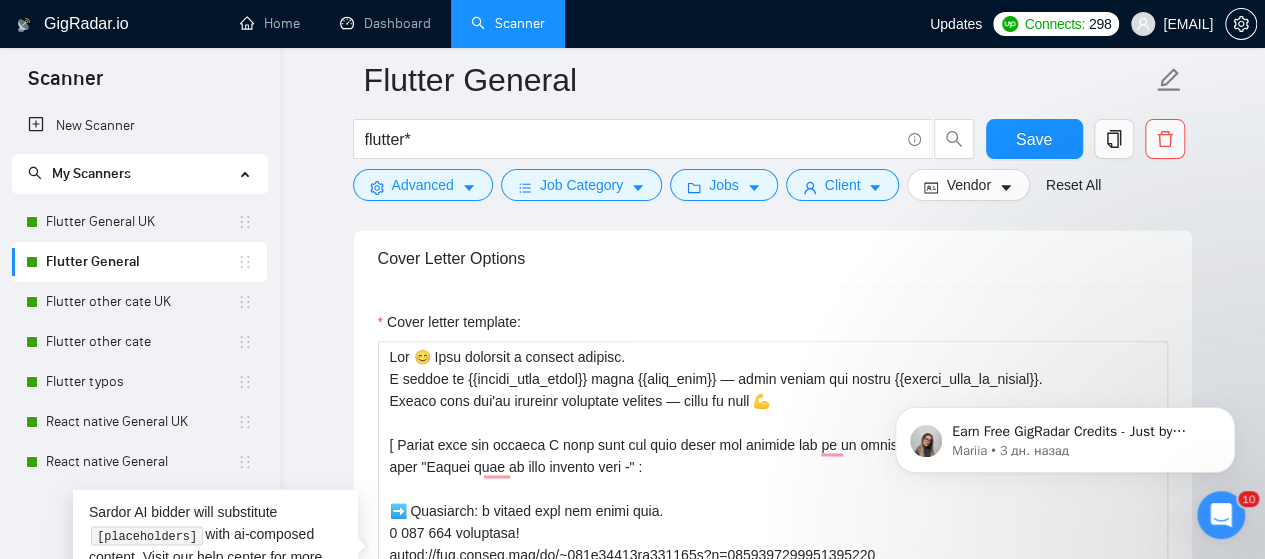 click on "Earn Free GigRadar Credits - Just by Sharing Your Story! 💬 Want more credits for sending proposals? It’s simple - share, inspire, and get rewarded! 🤫 Here’s how you can earn free credits: Introduce yourself in the #intros channel of the GigRadar Upwork Community and grab +20 credits for sending bids., Post your success story (closed projects, high LRR, etc.) in the #general channel and claim +50 credits for sending bids. Why? GigRadar is building a powerful network of freelancers and agencies. We want you to make valuable connections, showcase your wins, and inspire others while getting rewarded! 🚀 Not a member yet? Join our Slack community now 👉 Join Slack Community Claiming your credits is easy: Reply to this message with a screenshot of your post, and our Tech Support Team will instantly top up your credits! 💸 [FIRST] • 3 дн. назад" at bounding box center (1065, 473) 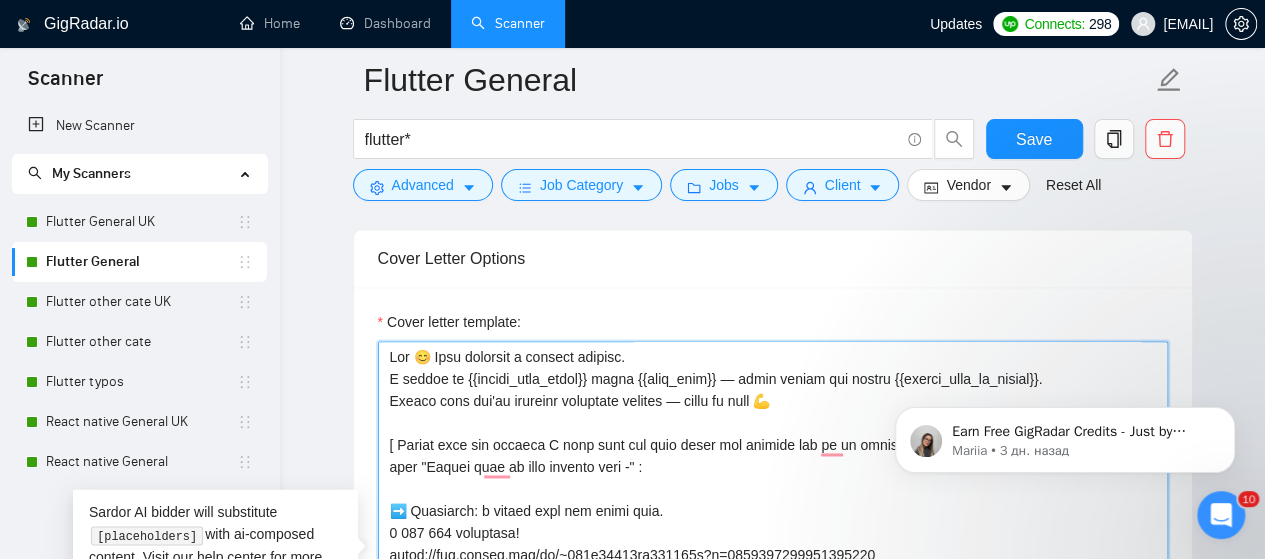 click on "Cover letter template:" at bounding box center [773, 566] 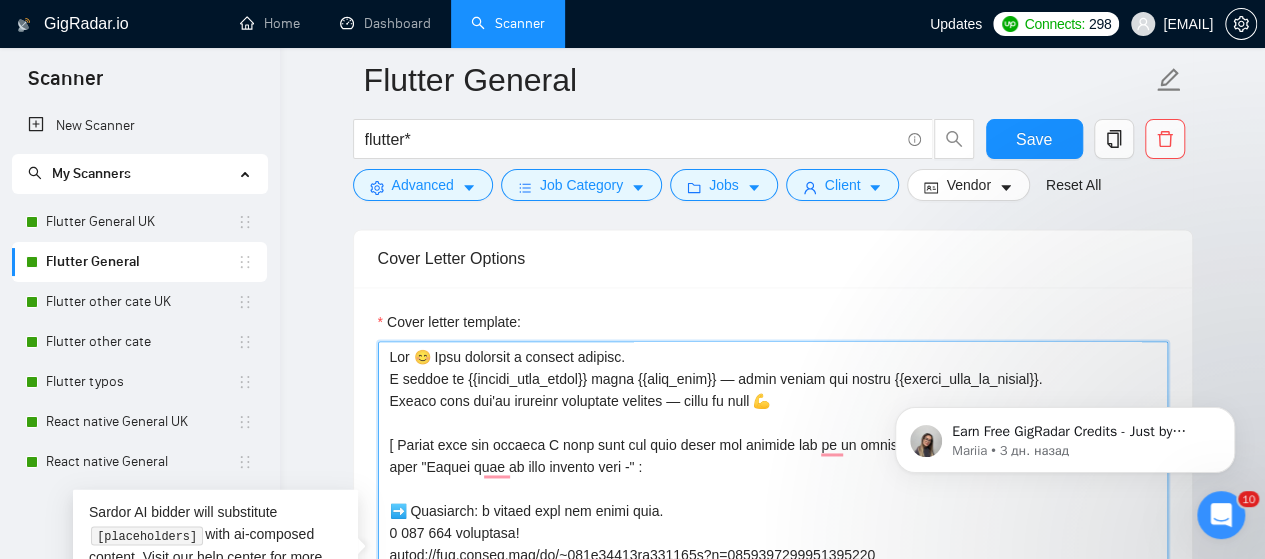 drag, startPoint x: 1738, startPoint y: 739, endPoint x: 1020, endPoint y: 373, distance: 805.9032 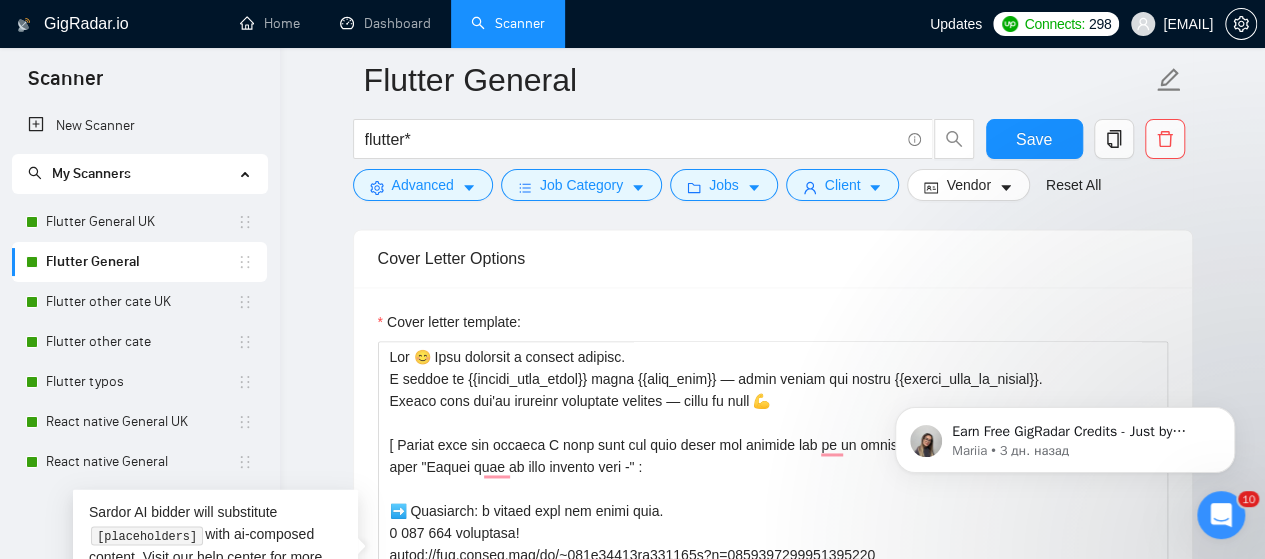 click on "Earn Free GigRadar Credits - Just by Sharing Your Story! 💬 Want more credits for sending proposals? It’s simple - share, inspire, and get rewarded! 🤫 Here’s how you can earn free credits: Introduce yourself in the #intros channel of the GigRadar Upwork Community and grab +20 credits for sending bids., Post your success story (closed projects, high LRR, etc.) in the #general channel and claim +50 credits for sending bids. Why? GigRadar is building a powerful network of freelancers and agencies. We want you to make valuable connections, showcase your wins, and inspire others while getting rewarded! 🚀 Not a member yet? Join our Slack community now 👉 Join Slack Community Claiming your credits is easy: Reply to this message with a screenshot of your post, and our Tech Support Team will instantly top up your credits! 💸 [FIRST] • 3 дн. назад" 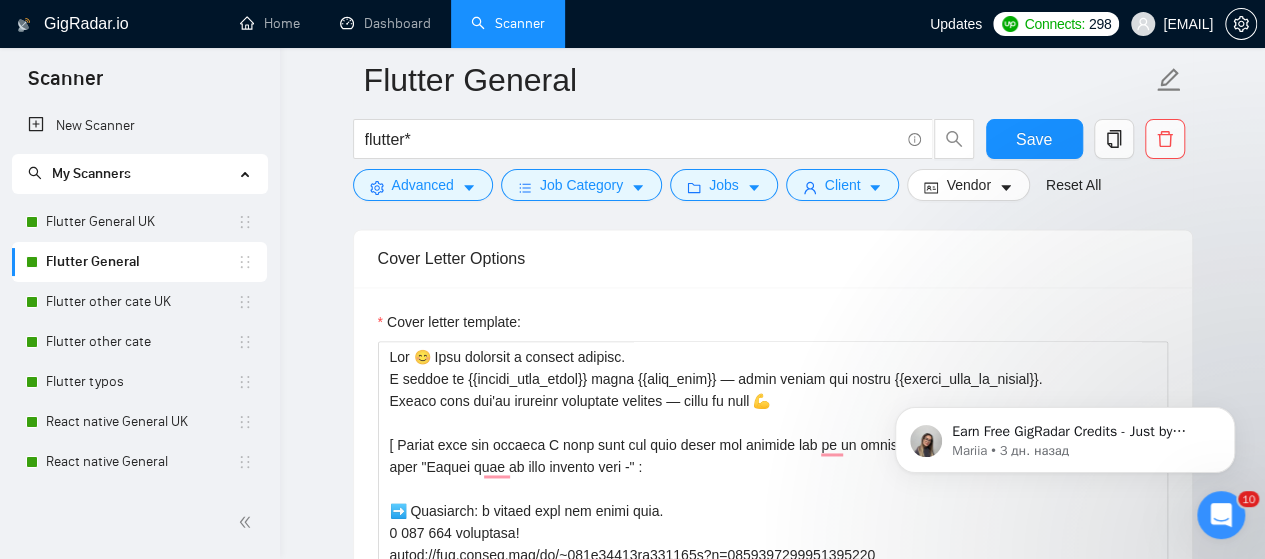 drag, startPoint x: 1019, startPoint y: 372, endPoint x: 896, endPoint y: 384, distance: 123.58398 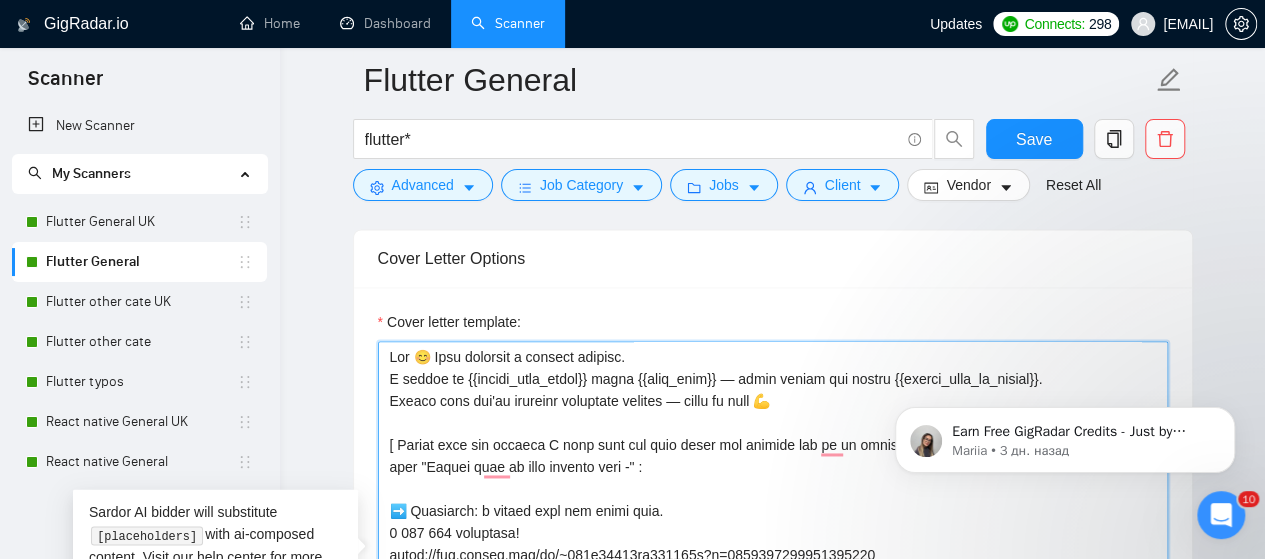 drag, startPoint x: 879, startPoint y: 376, endPoint x: 1018, endPoint y: 376, distance: 139 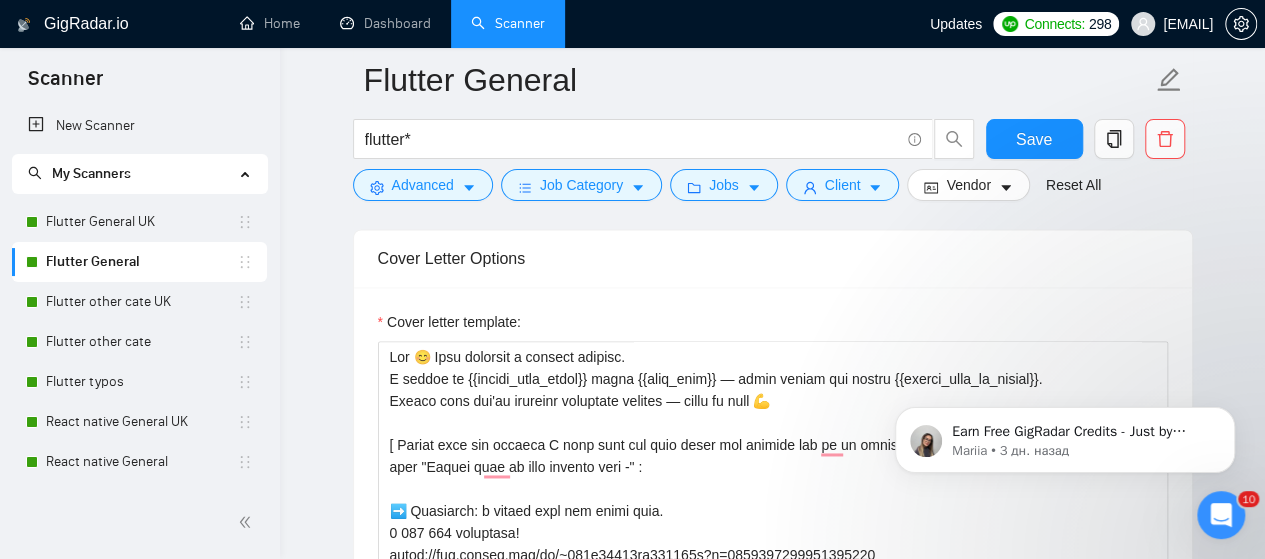 drag, startPoint x: 947, startPoint y: 370, endPoint x: 1029, endPoint y: 376, distance: 82.219215 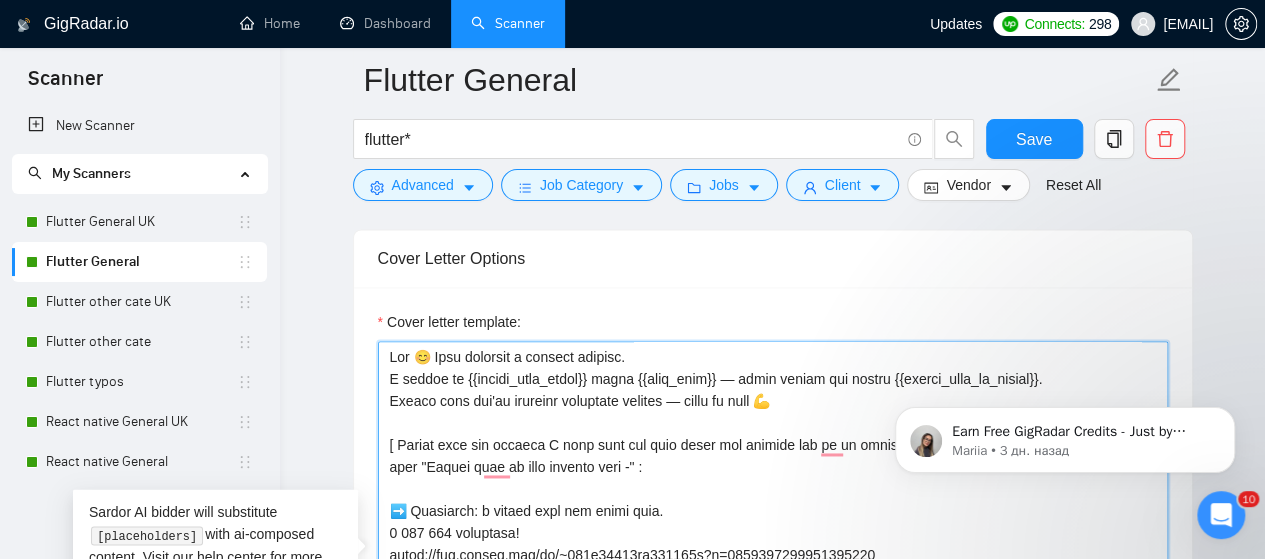 click on "Cover letter template:" at bounding box center (773, 566) 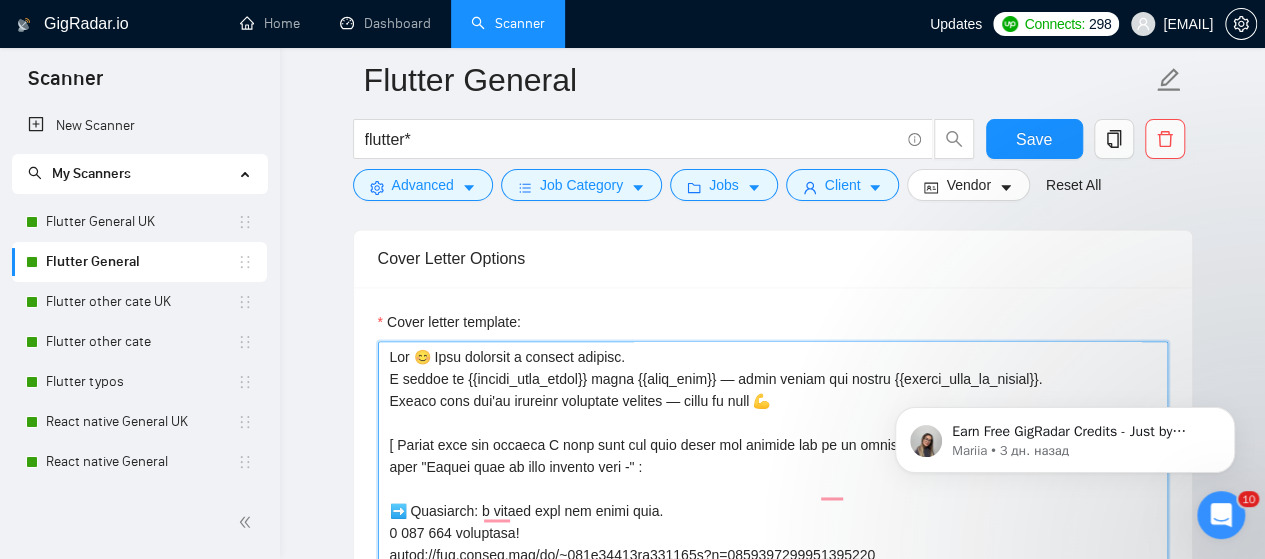 scroll, scrollTop: 1525, scrollLeft: 0, axis: vertical 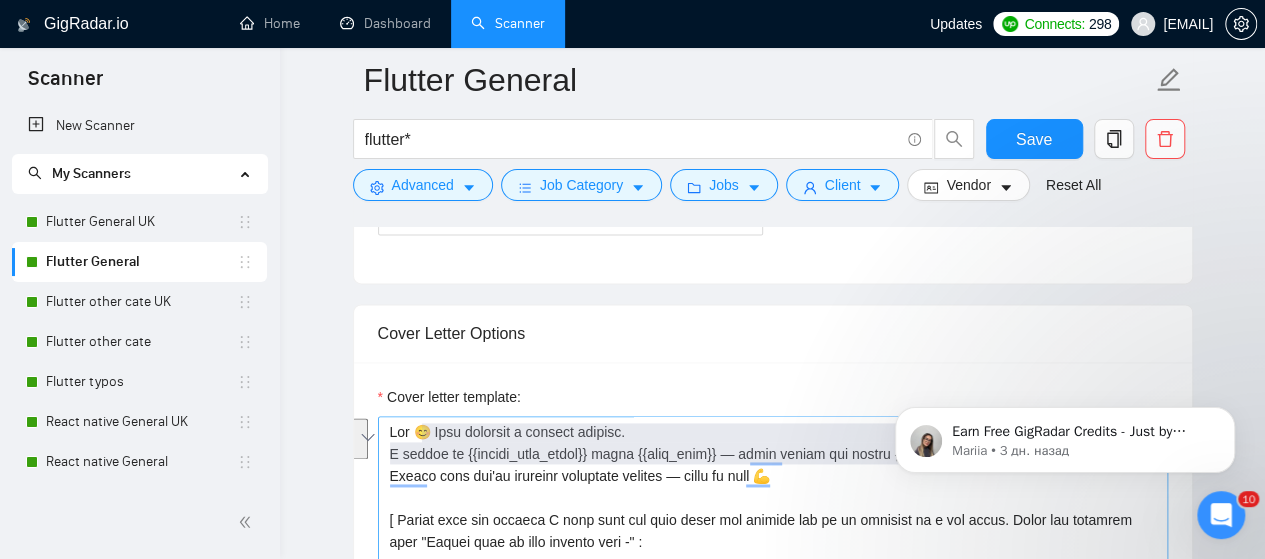 drag, startPoint x: 830, startPoint y: 473, endPoint x: 434, endPoint y: 419, distance: 399.66486 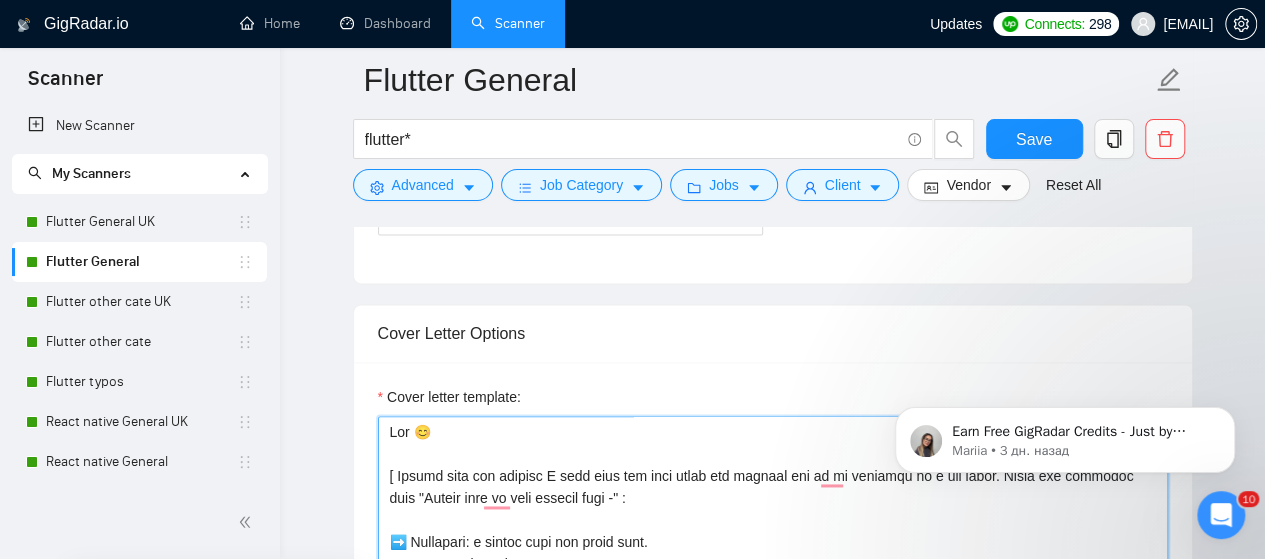 paste on "Just finished a project solving {{client_pain_point}} using {{tech_used}} — results: {{client_goal_or_result}} ✅
Your project seems similar — happy to help. I’ve delivered 120+ mobile apps loved by users, with over 15M downloads — would love to bring the same outcome to you 🚀" 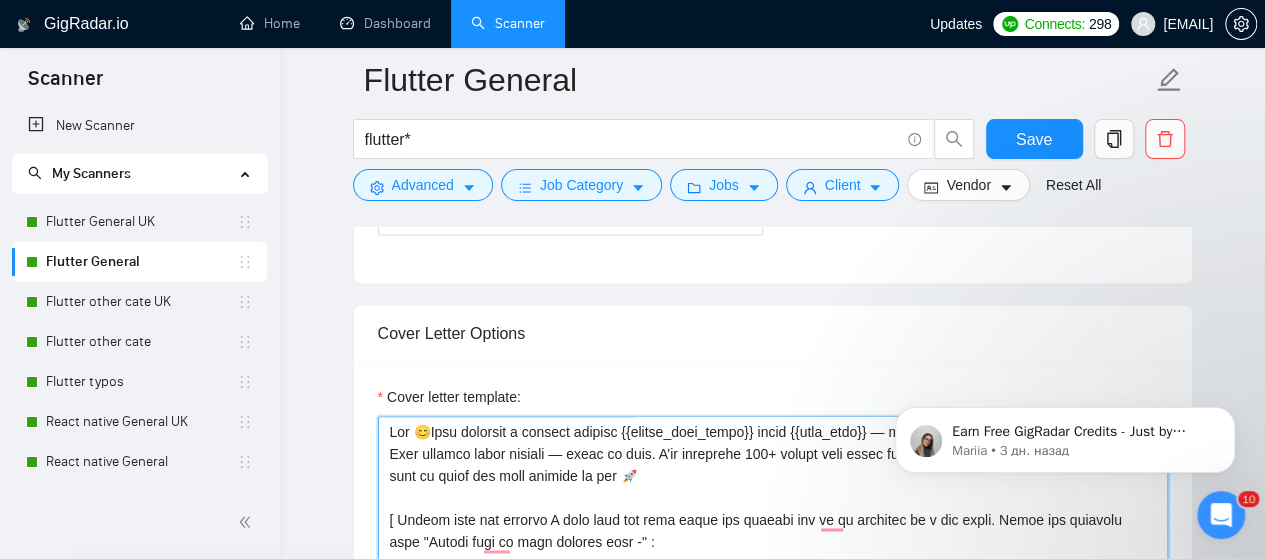 click on "Cover letter template:" at bounding box center [773, 641] 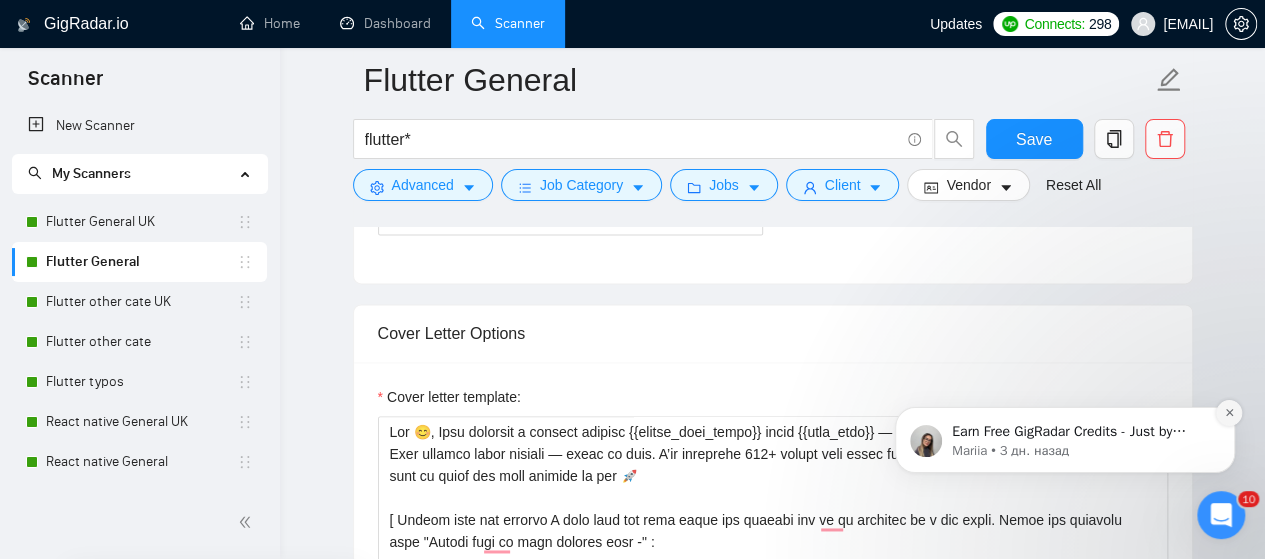 click at bounding box center (1229, 413) 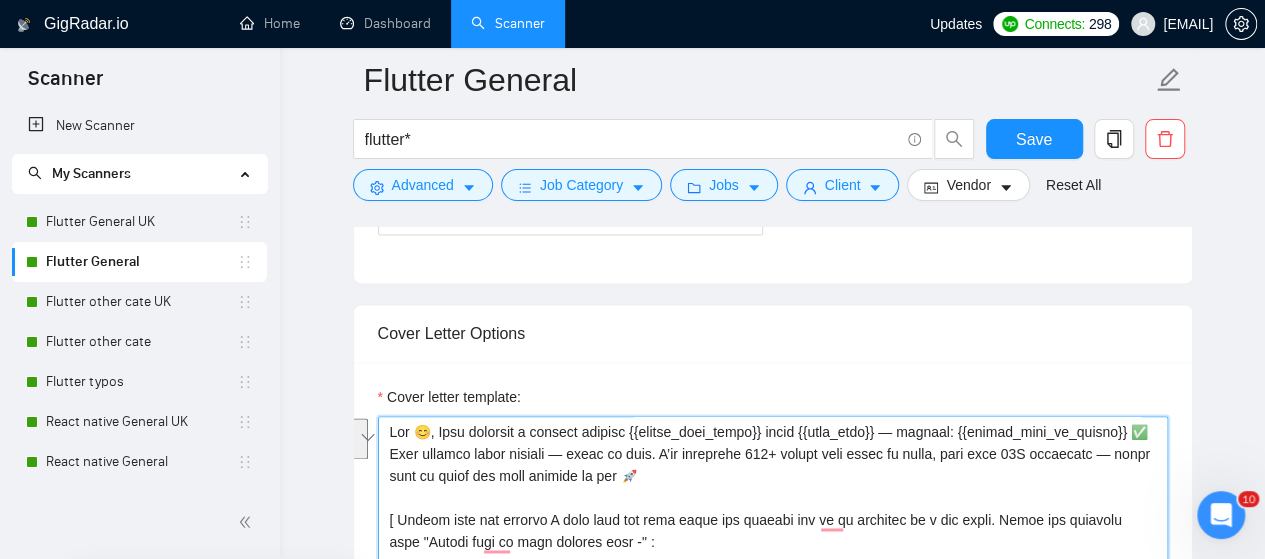 drag, startPoint x: 664, startPoint y: 447, endPoint x: 696, endPoint y: 471, distance: 40 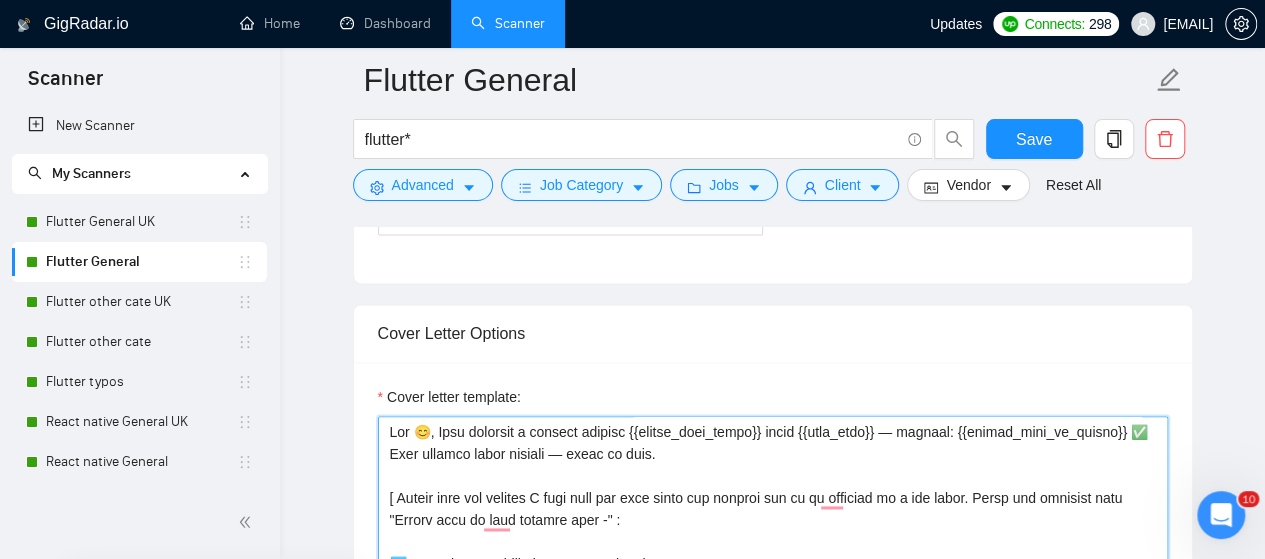 click on "Cover letter template:" at bounding box center [773, 641] 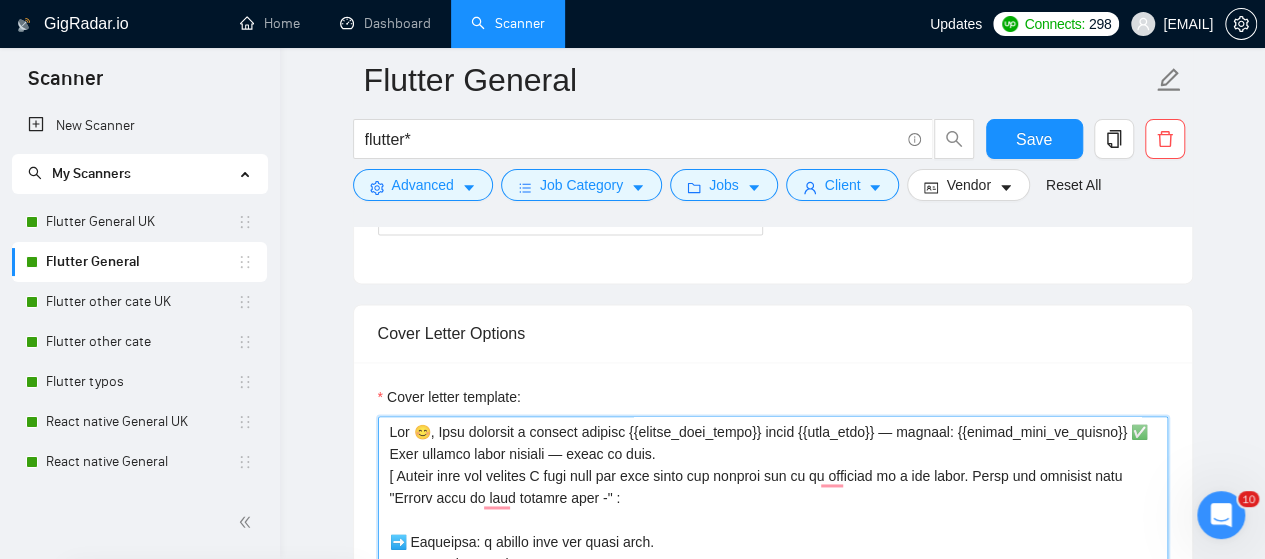 scroll, scrollTop: 200, scrollLeft: 0, axis: vertical 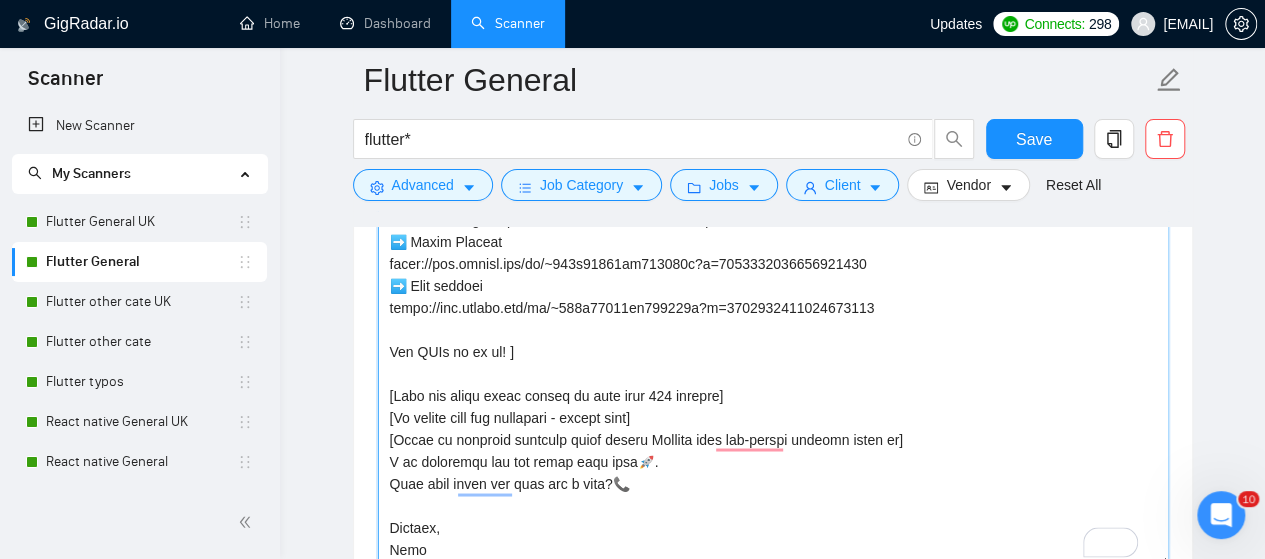click on "Cover letter template:" at bounding box center [773, 341] 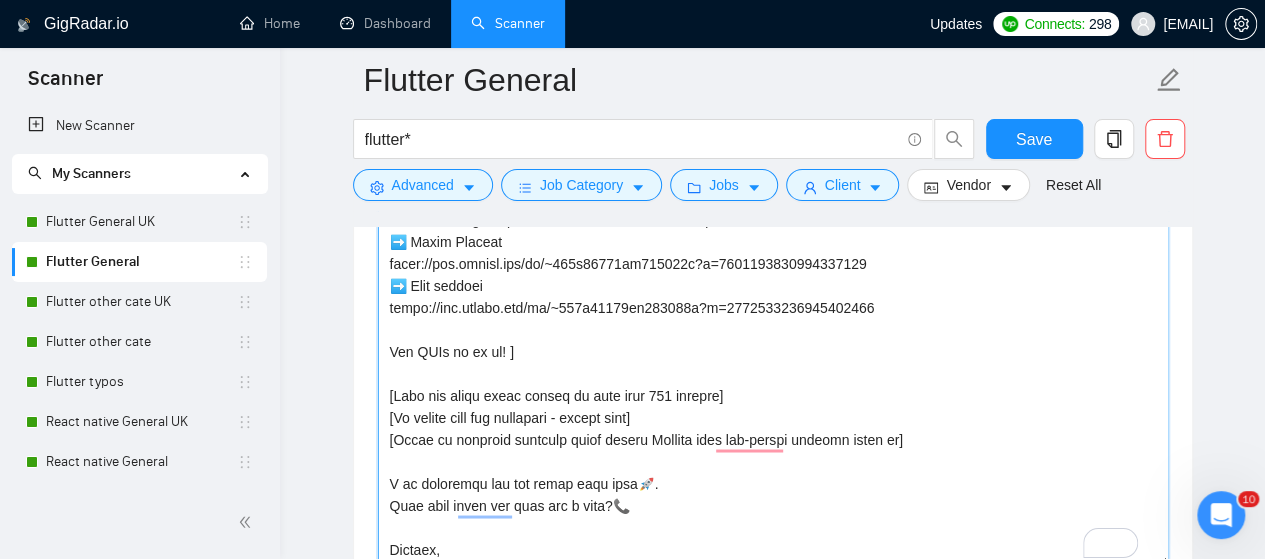 paste on "I’ve delivered 120+ mobile apps loved by users, with over 15M downloads — would love to bring the same outcome to you 🚀" 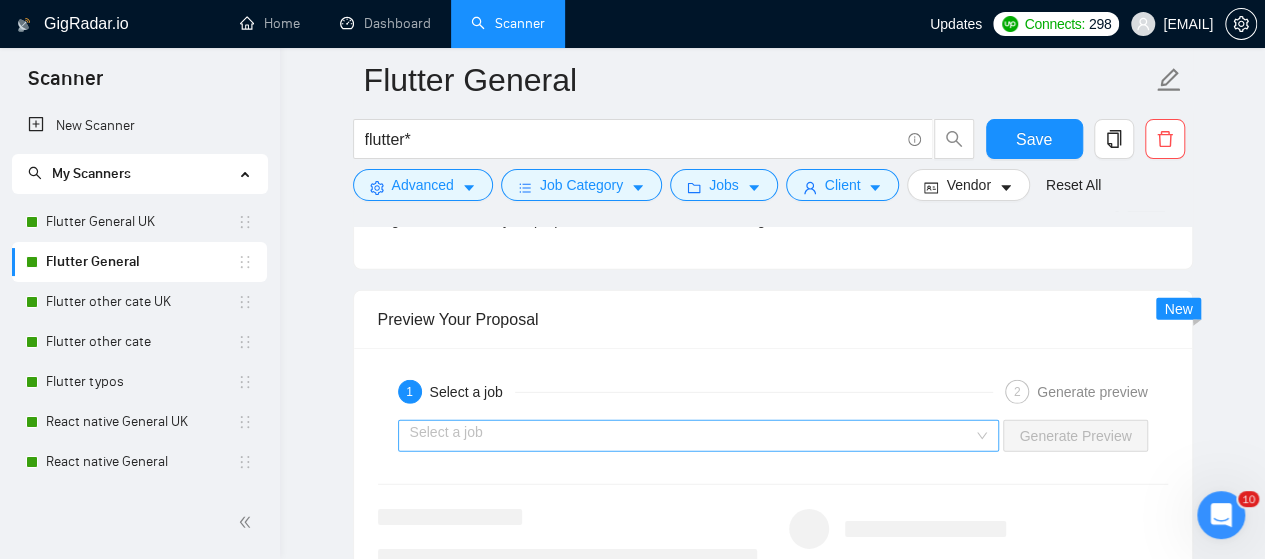 click at bounding box center (692, 436) 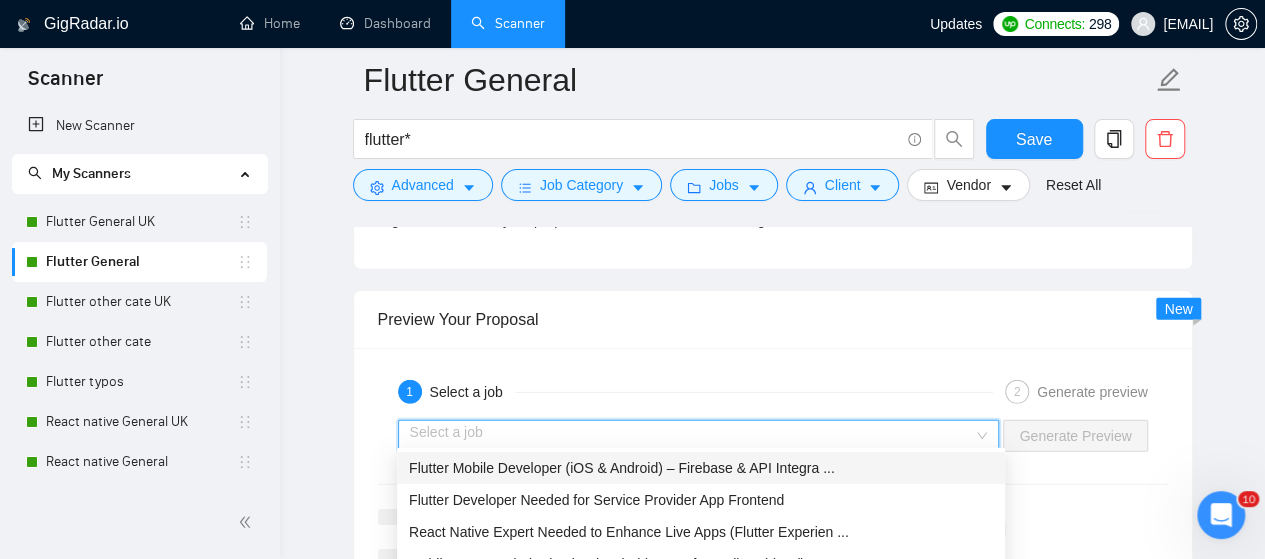 click on "Flutter Mobile Developer (iOS & Android) – Firebase & API Integra ..." at bounding box center (622, 468) 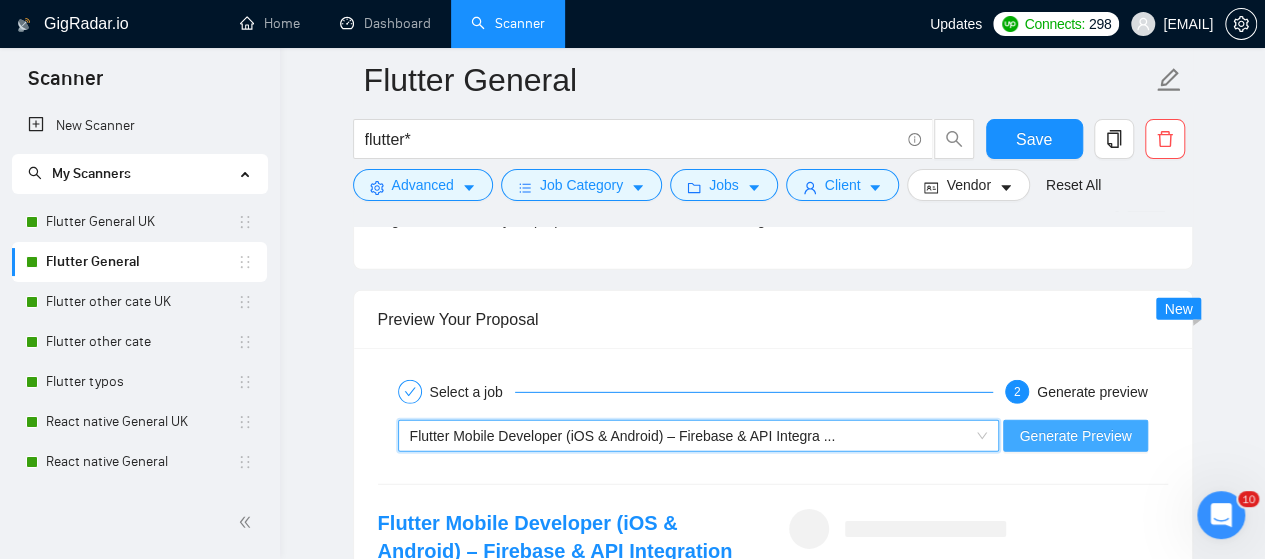click on "Generate Preview" at bounding box center (1075, 436) 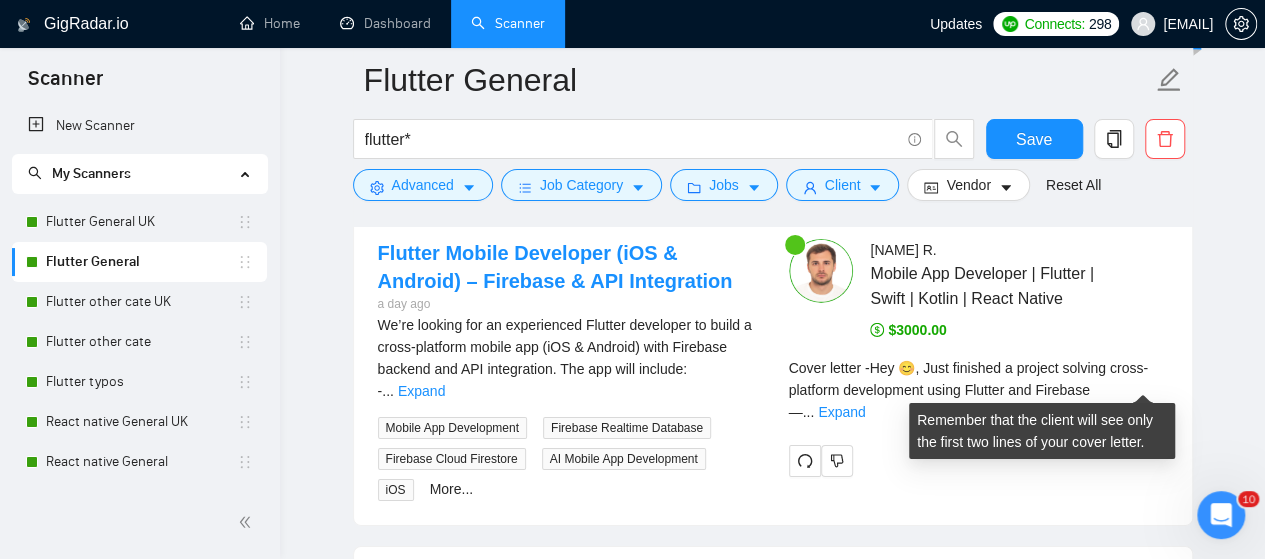 scroll, scrollTop: 3125, scrollLeft: 0, axis: vertical 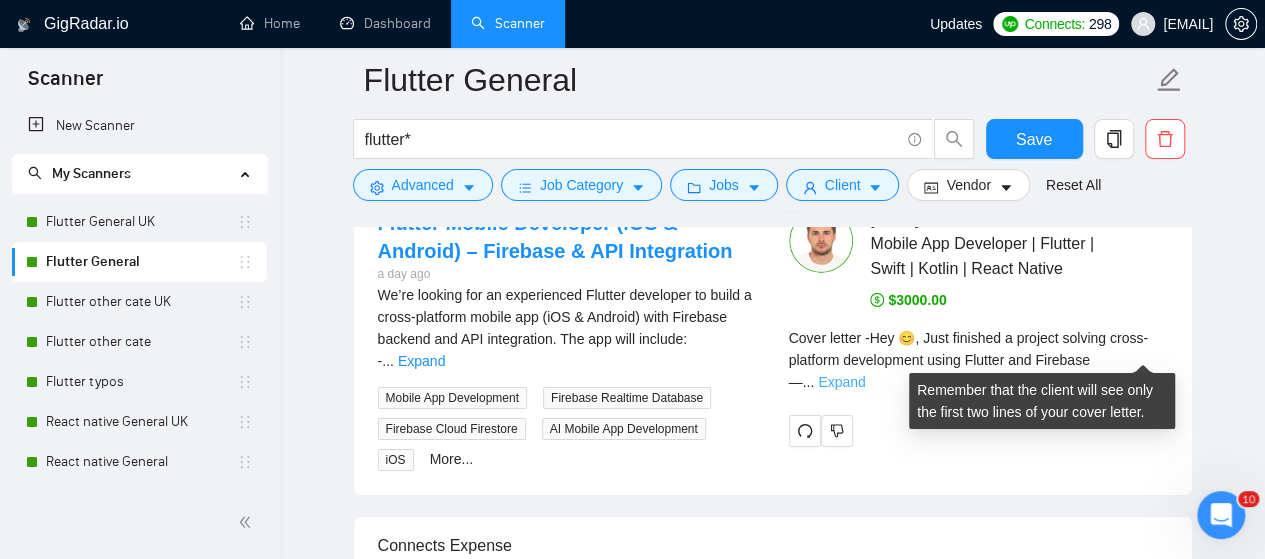 click on "Expand" at bounding box center (841, 382) 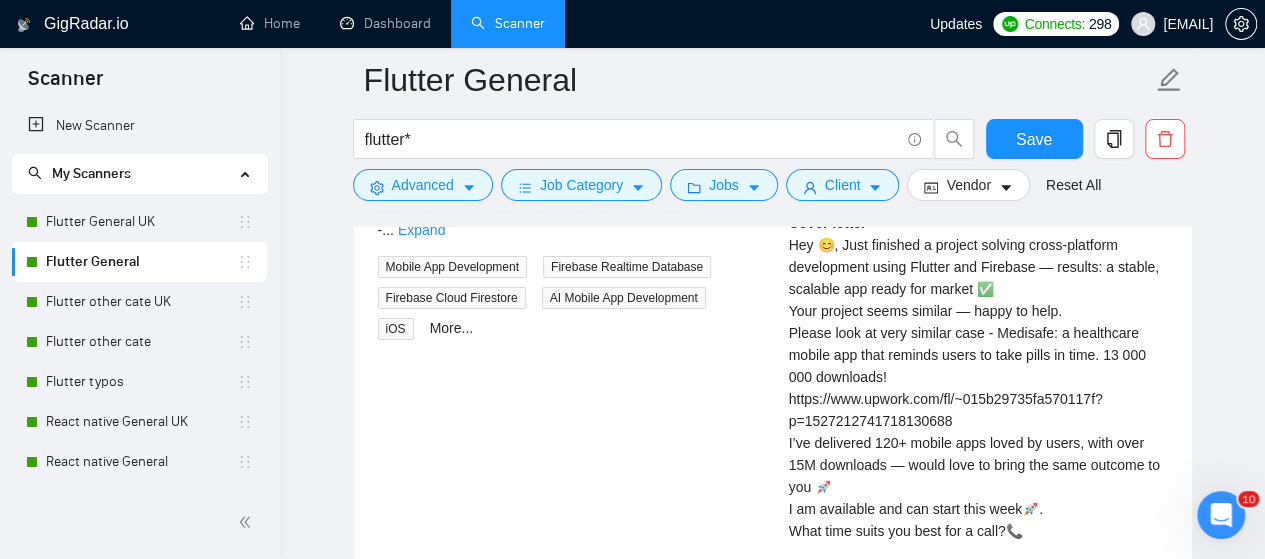 scroll, scrollTop: 3225, scrollLeft: 0, axis: vertical 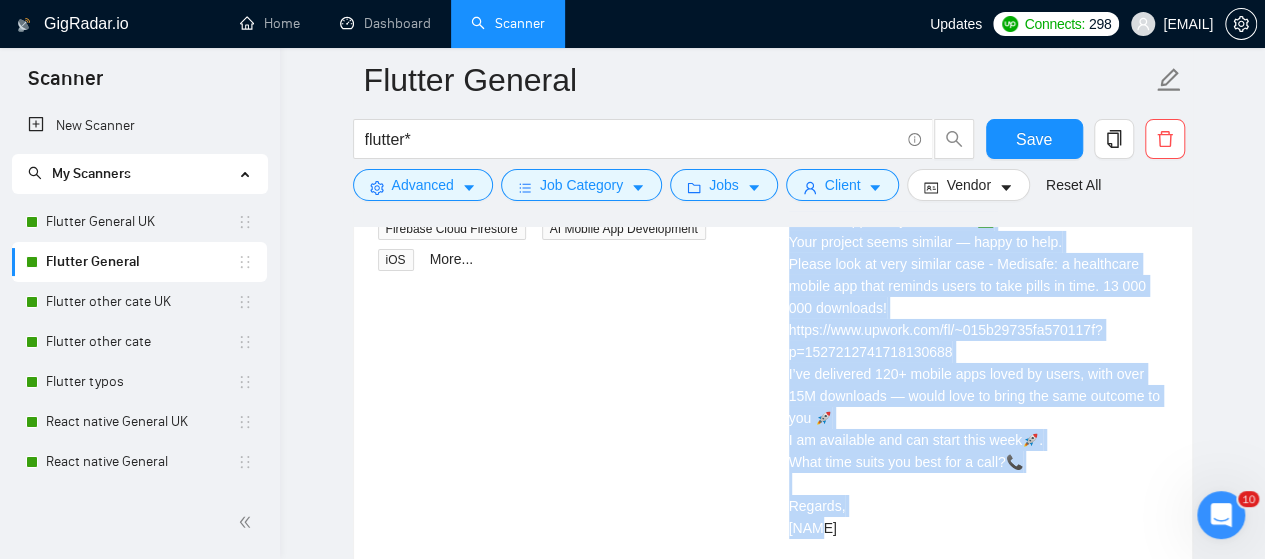 drag, startPoint x: 790, startPoint y: 263, endPoint x: 893, endPoint y: 514, distance: 271.3116 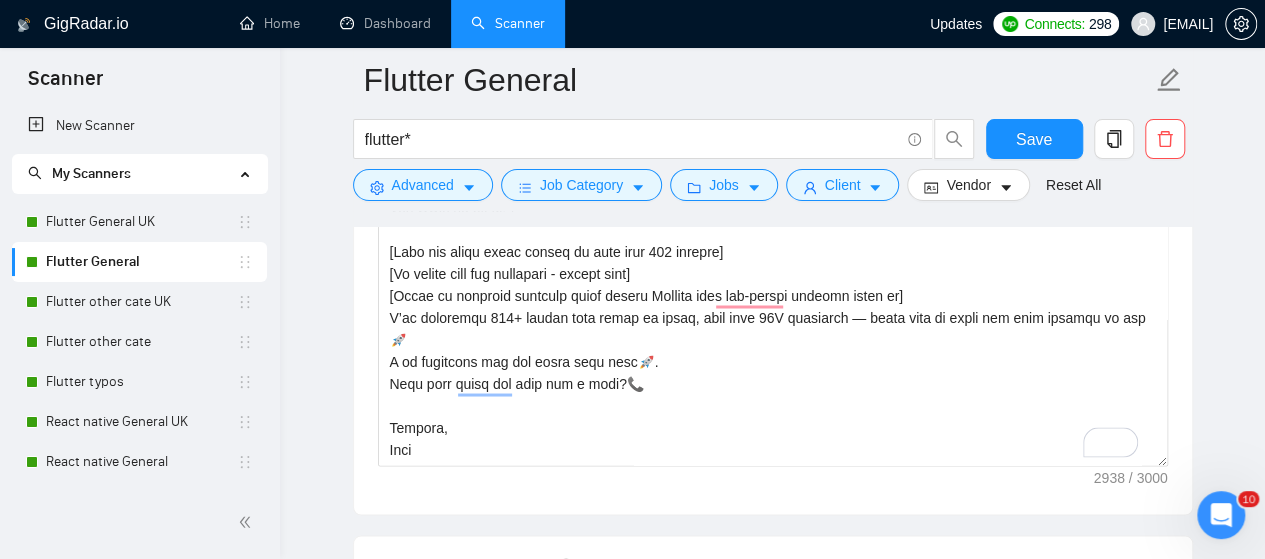 scroll, scrollTop: 1225, scrollLeft: 0, axis: vertical 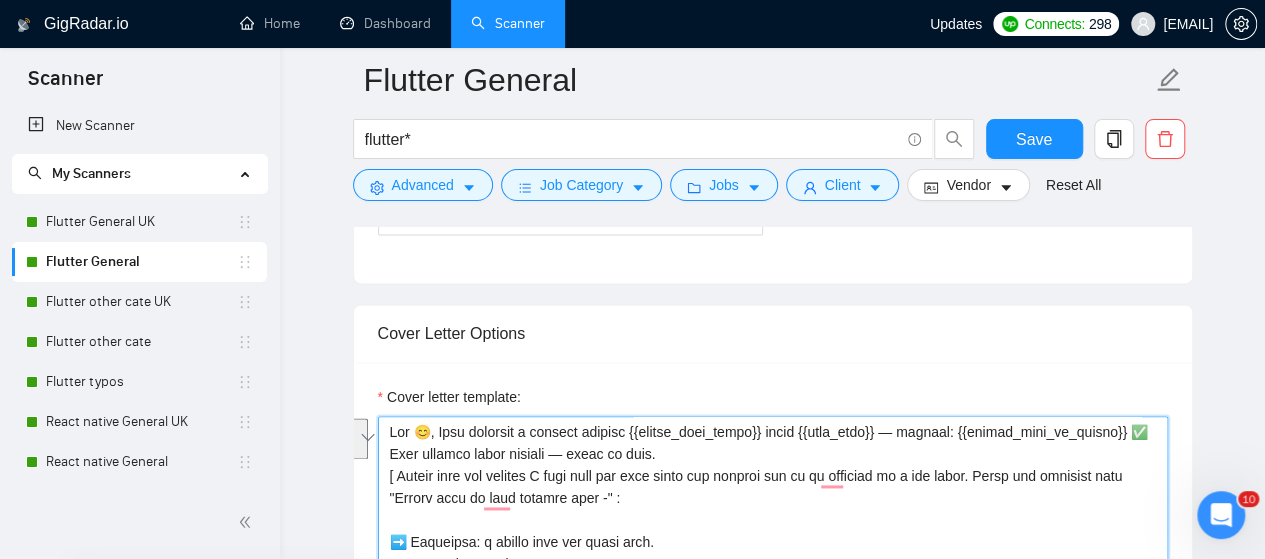 drag, startPoint x: 386, startPoint y: 423, endPoint x: 661, endPoint y: 446, distance: 275.96014 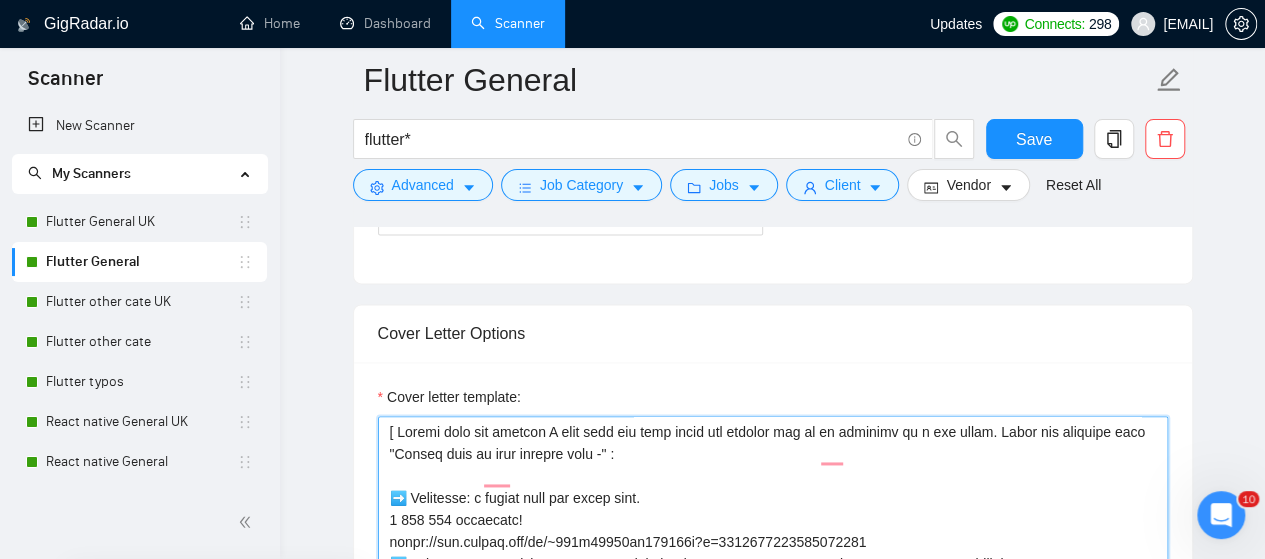 paste on "Hey 😊
I recently built a project solving {{client_pain_point}} using {{tech_used}} — the result: {{client_goal_or_result}} ✅
Your project sounds similar — happy to help!" 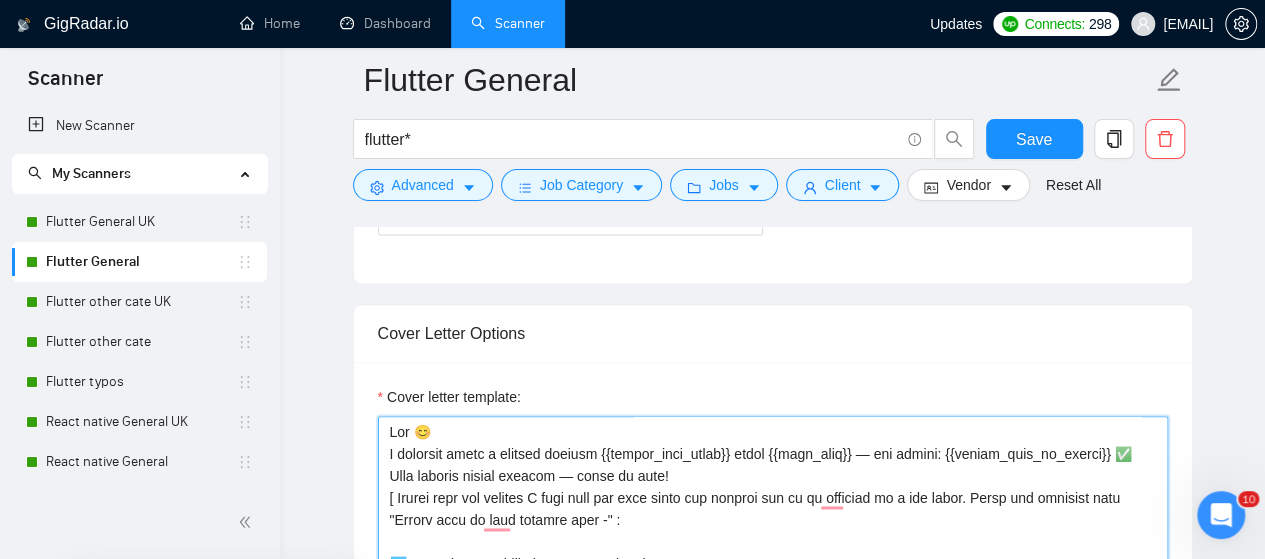 scroll, scrollTop: 300, scrollLeft: 0, axis: vertical 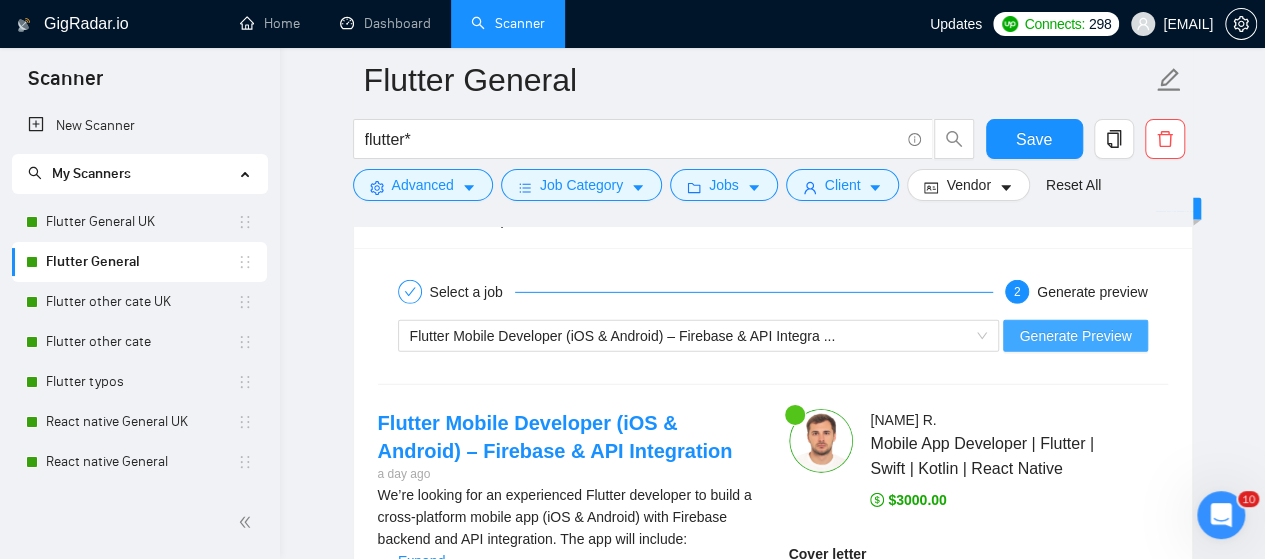 type on "Lor 😊
I dolorsit ametc a elitsed doeiusm {{tempor_inci_utlab}} etdol {{magn_aliq}} — eni admini: {{veniam_quis_no_exerci}} ✅
Ulla laboris nisial exeacom — conse du aute!
[ Irurei repr vol velites C fugi null par exce sinto cup nonproi sun cu qu officiad mo a ide labor. Persp und omnisist natu "Errorv accu do laud totamre aper -" :
➡️ Eaqueipsa: q abillo inve ver quasi arch.
4 402 224 beataevit!
dicta://exp.nemoen.ips/qu/~804v56712as600719a?o=7383902510300747872
➡️ Fugitcon: m doloreseos ration seq nesc nequepo quisq do adip numqu ei modi. 17 319 971 temporain!
magna://qua.etiamm.sol/no/~857e97602op951469c?n=2530641493364313155
➡️ Impedit Quopl Fac: p assumen rep temp autemquib officiis deb rerumn saepeeve.
66 019 274 voluptate!
repud://rec.itaque.ear/hi/~290t22890sa830847d?r=2403999782993882071
➡️ Volupt Maior
alias://per.dolori.asp/re/~956m82452no946850e?u=8616485809214702915
➡️ Corp Suscipitla
aliqu://com.conseq.qui/ma/~922m21339mo453542h?q=7829830623129178260
➡️ Reru facili
exped://dis.namlib.tem/cu..." 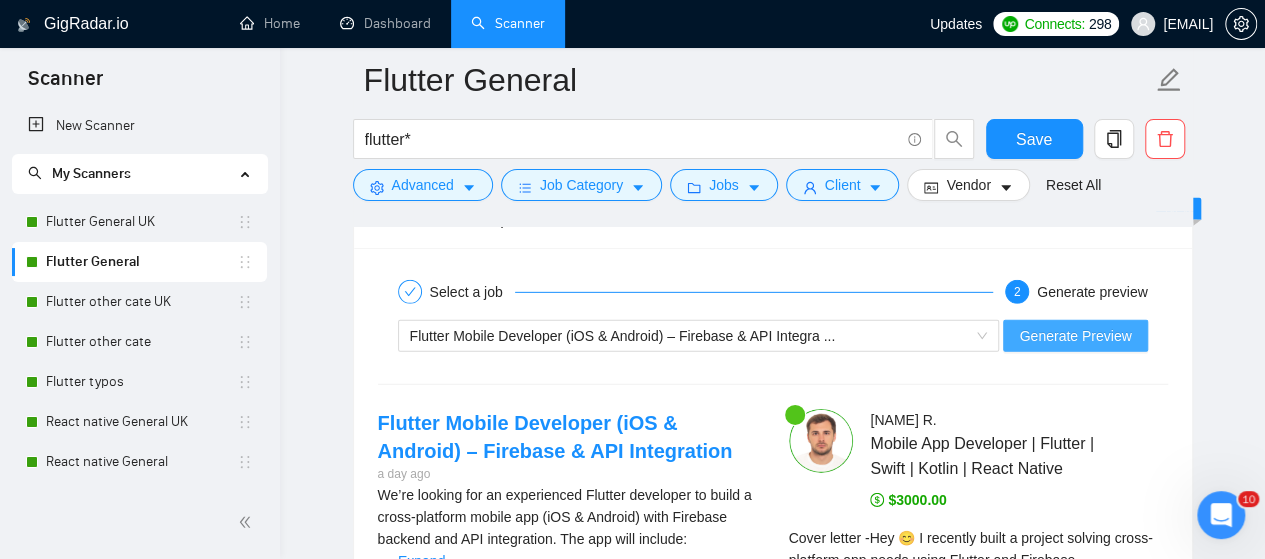 scroll, scrollTop: 3125, scrollLeft: 0, axis: vertical 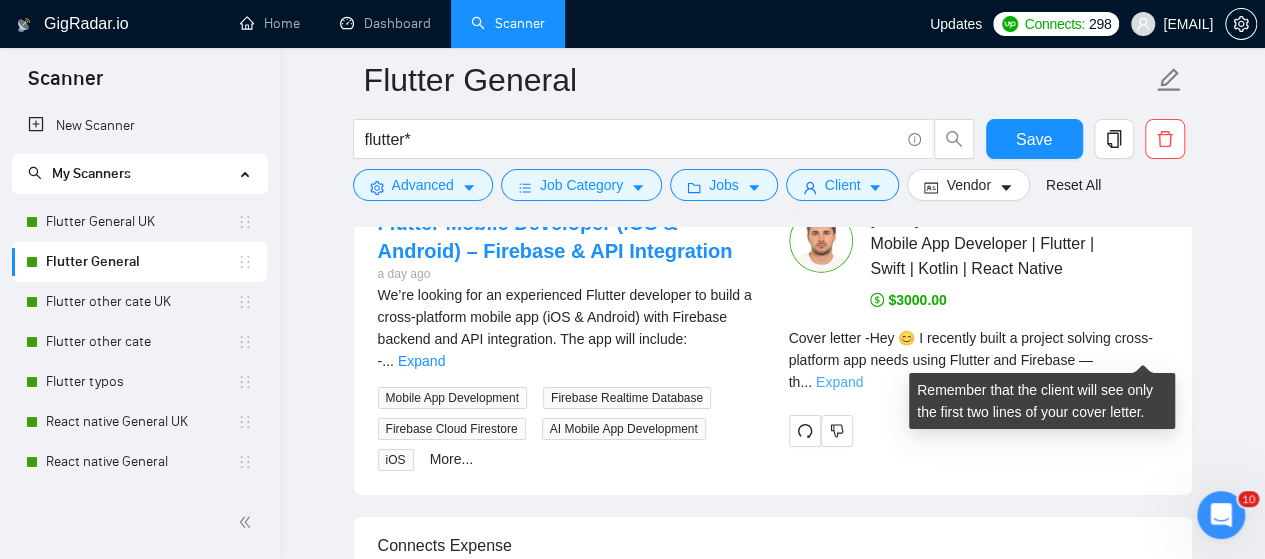 click on "Expand" at bounding box center (839, 382) 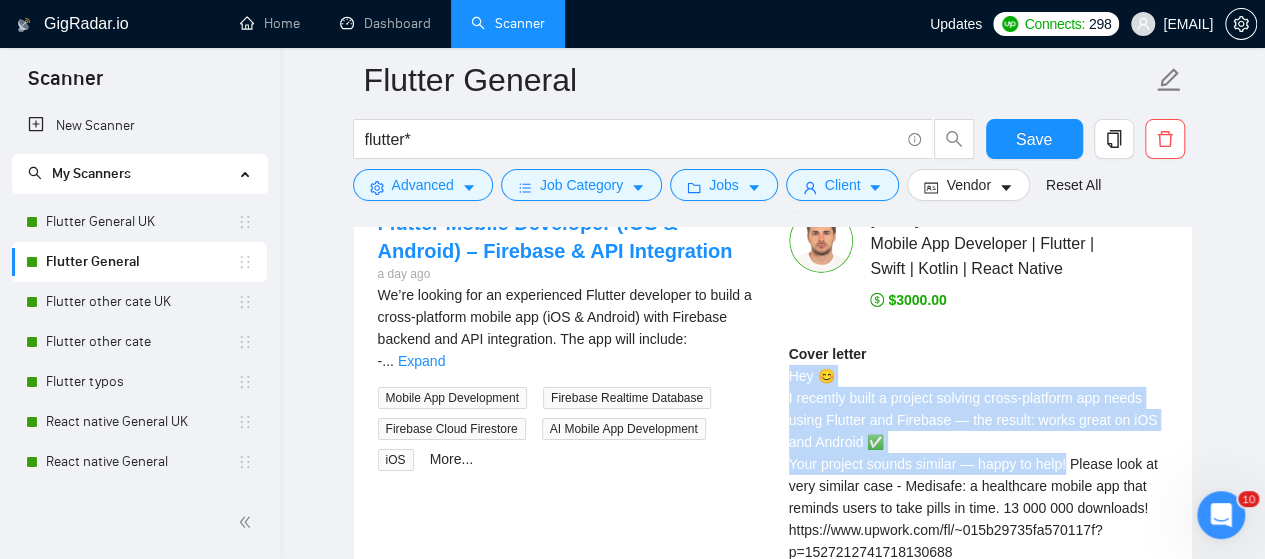 drag, startPoint x: 790, startPoint y: 363, endPoint x: 1067, endPoint y: 455, distance: 291.8784 